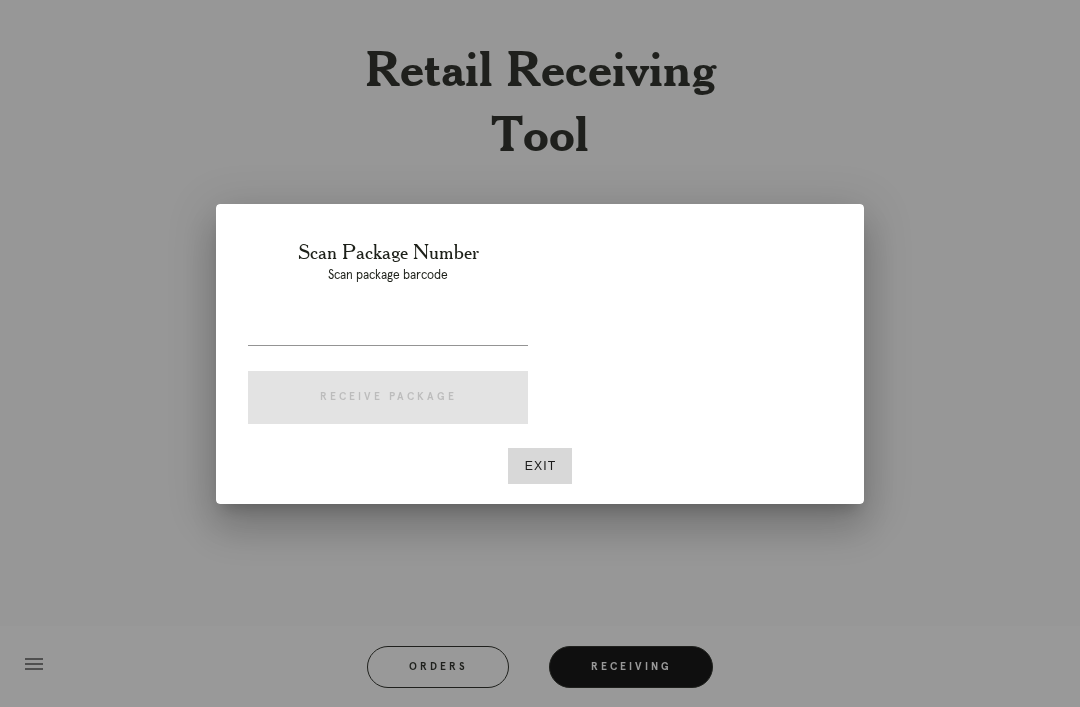 scroll, scrollTop: 64, scrollLeft: 0, axis: vertical 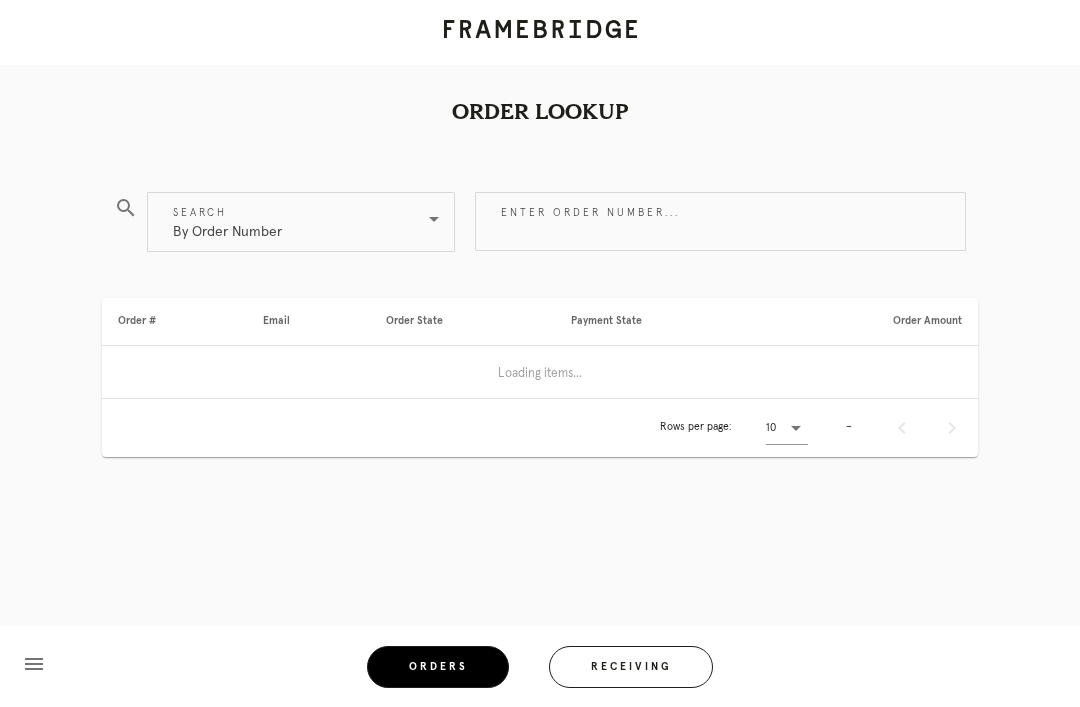 click on "Orders" at bounding box center [438, 667] 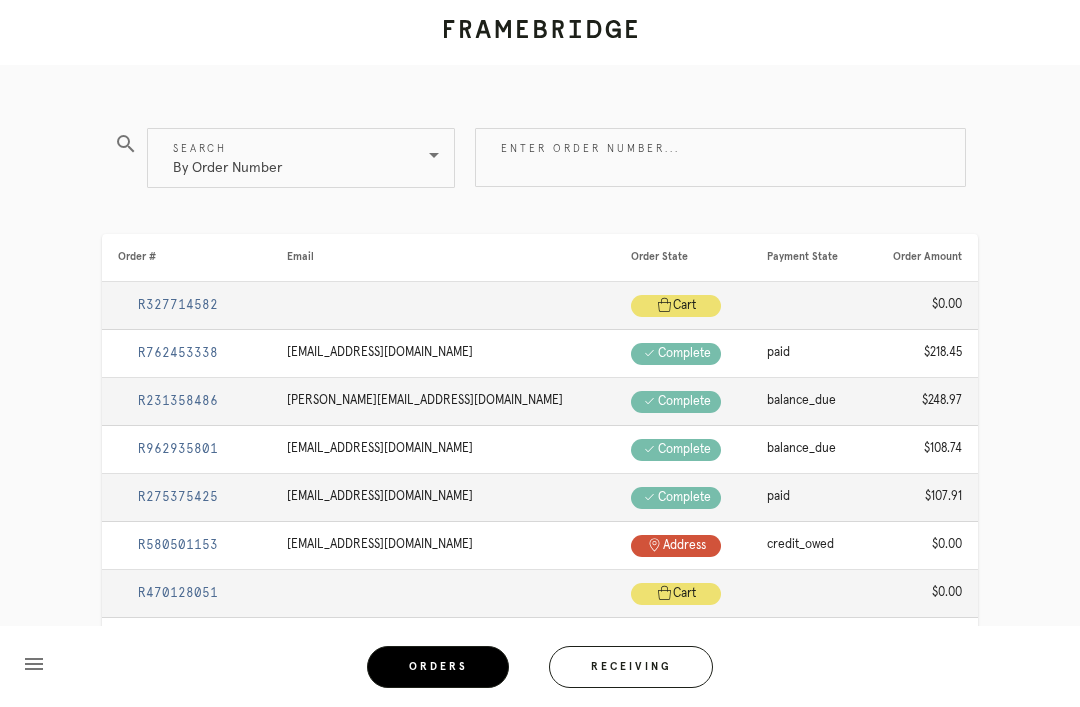 click on "Enter order number..." at bounding box center (720, 157) 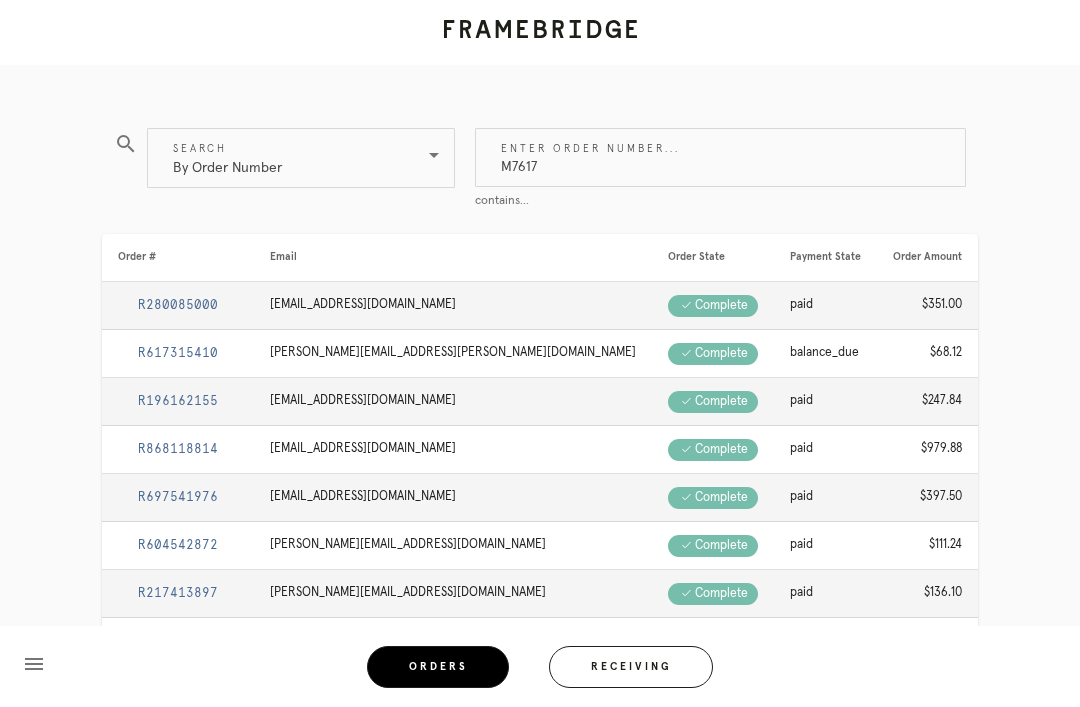 click on "Order Lookup
search Search By Order Number   Enter order number... M7617 contains...   Order # Email Order State Payment State Order Amount
R280085000
exl56@hotmail.com
Check
.a {
fill: #1d2019;
}
complete
paid
$351.00
R617315410
deanna.meyer@edwardjones.com
Check
.a {
fill: #1d2019;
}
complete
balance_due
$68.12
R196162155
joelszerlip@gmail.com
Check
.a {
fill: #1d2019;
}
complete
paid
$247.84
R868118814
karawhli@gmail.com
Check
.a {
fill: #1d2019;
}
complete
paid
$979.88
R697541976
samsipe@gmail.com
Check
.a {
fill: #1d2019;
}
complete
paid
$397.50" at bounding box center [540, 459] 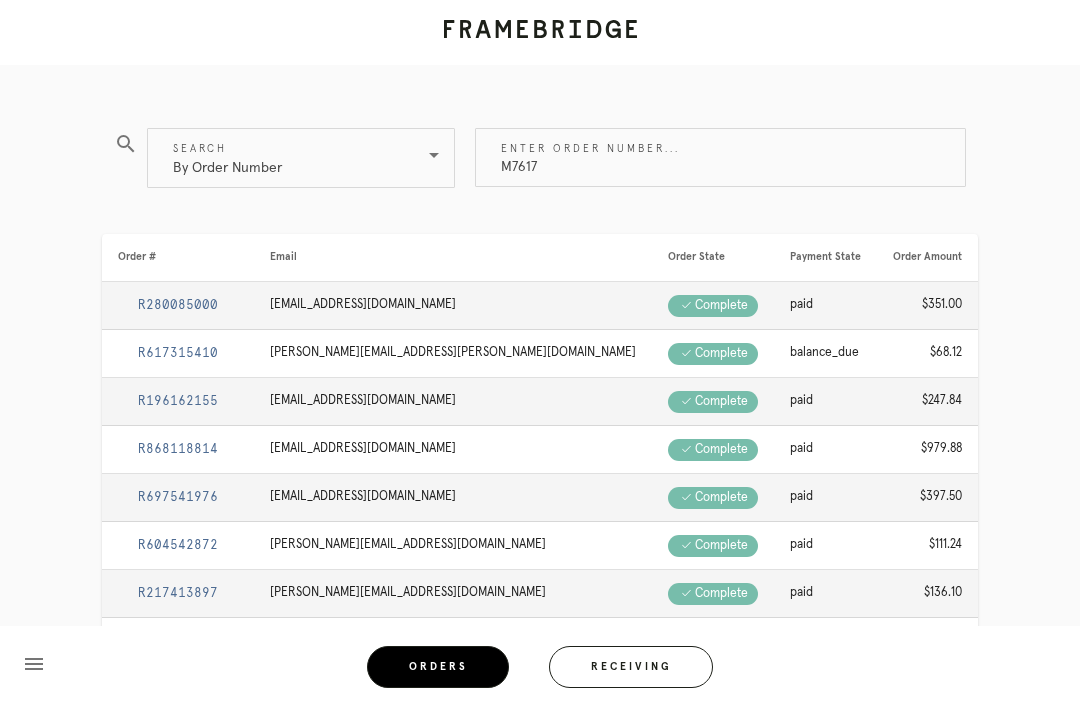 click on "M7617" at bounding box center [720, 157] 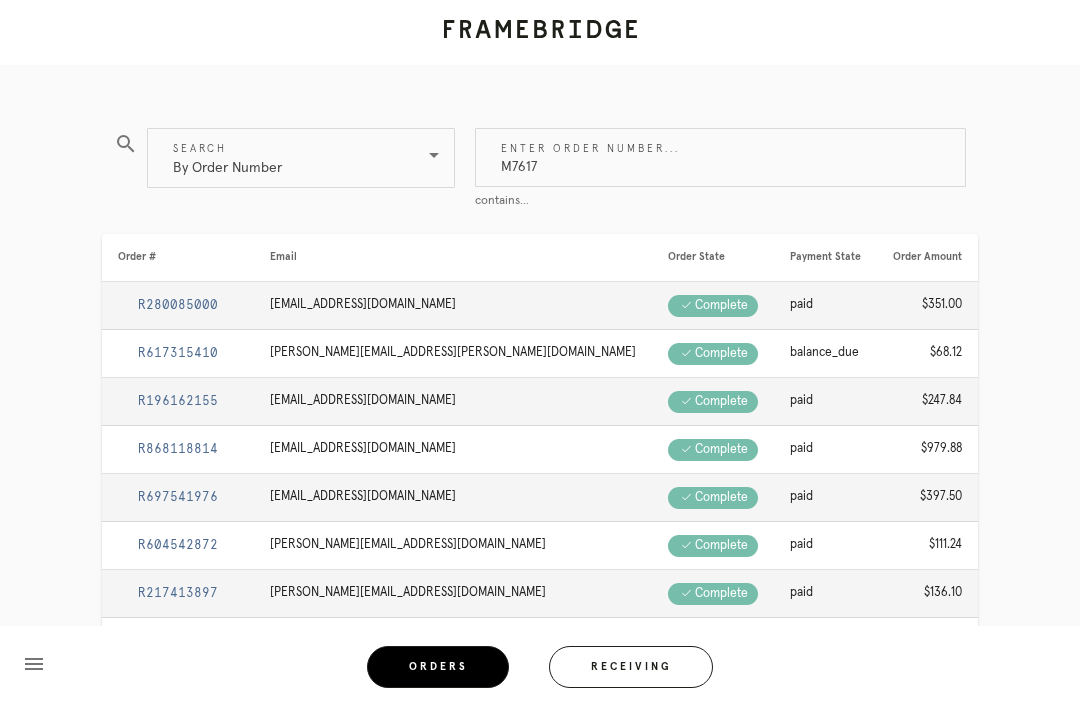 click on "M7617" at bounding box center (720, 157) 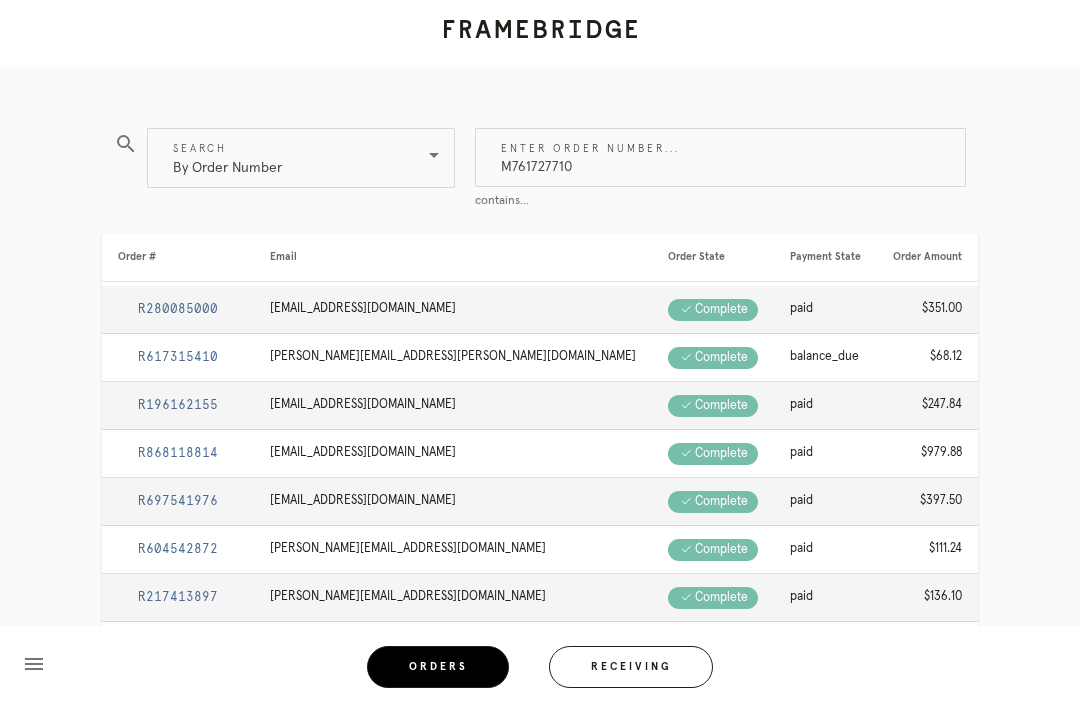 type on "M761727710" 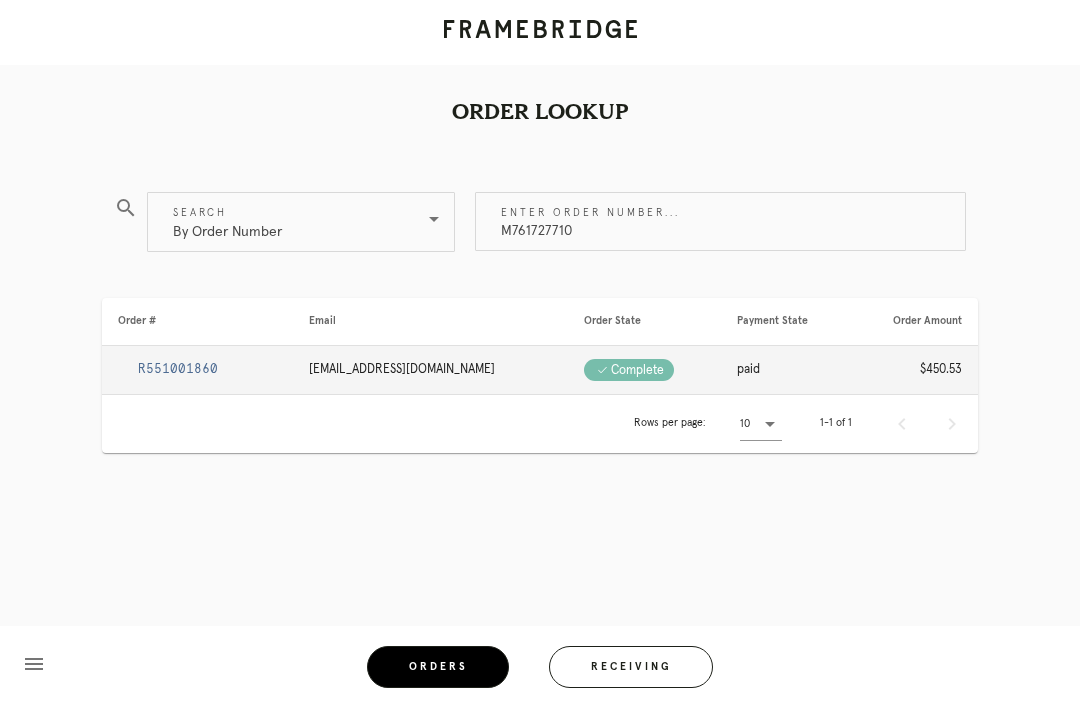scroll, scrollTop: 64, scrollLeft: 0, axis: vertical 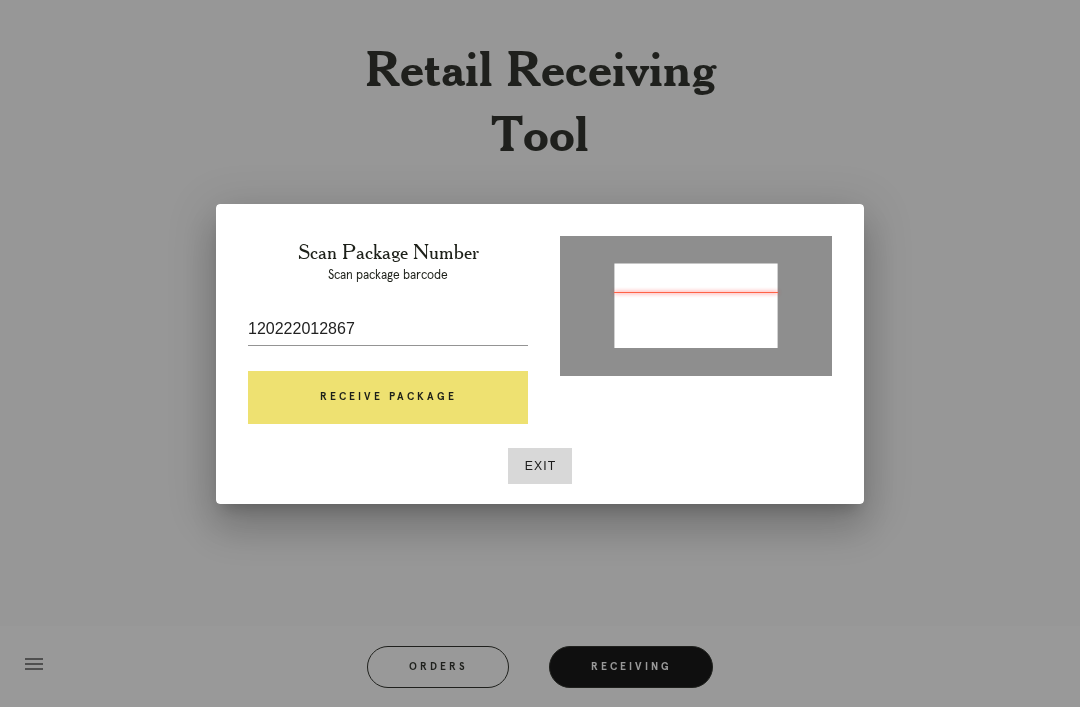 type on "1ZE3628K0313726435" 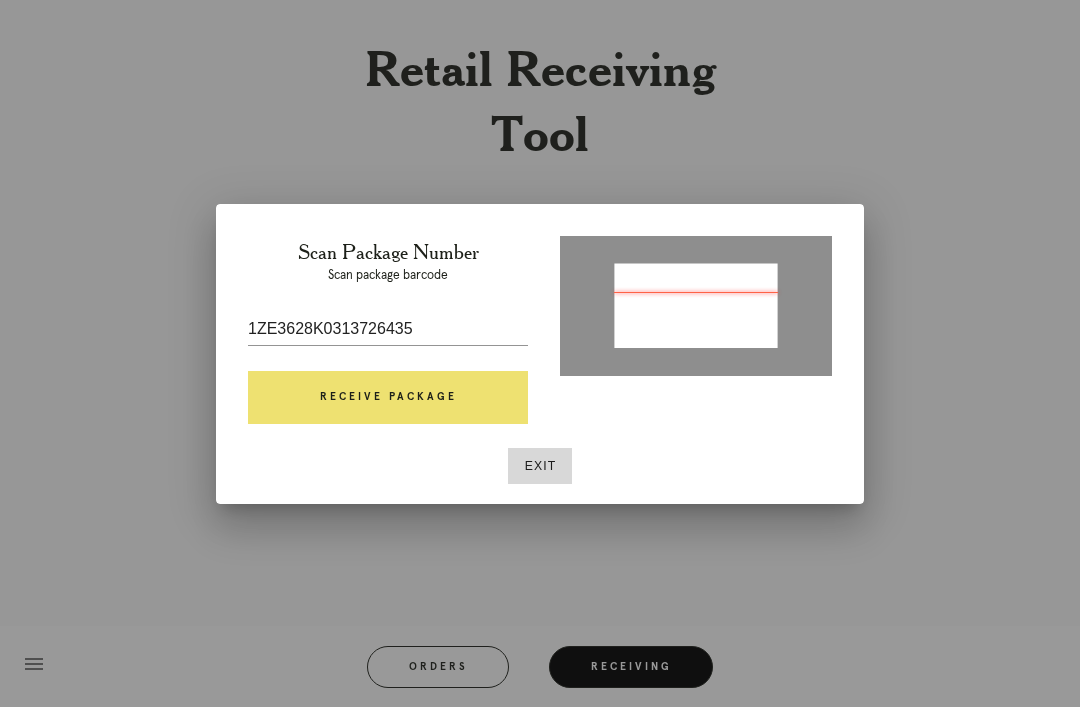 click on "Receive Package" at bounding box center [388, 398] 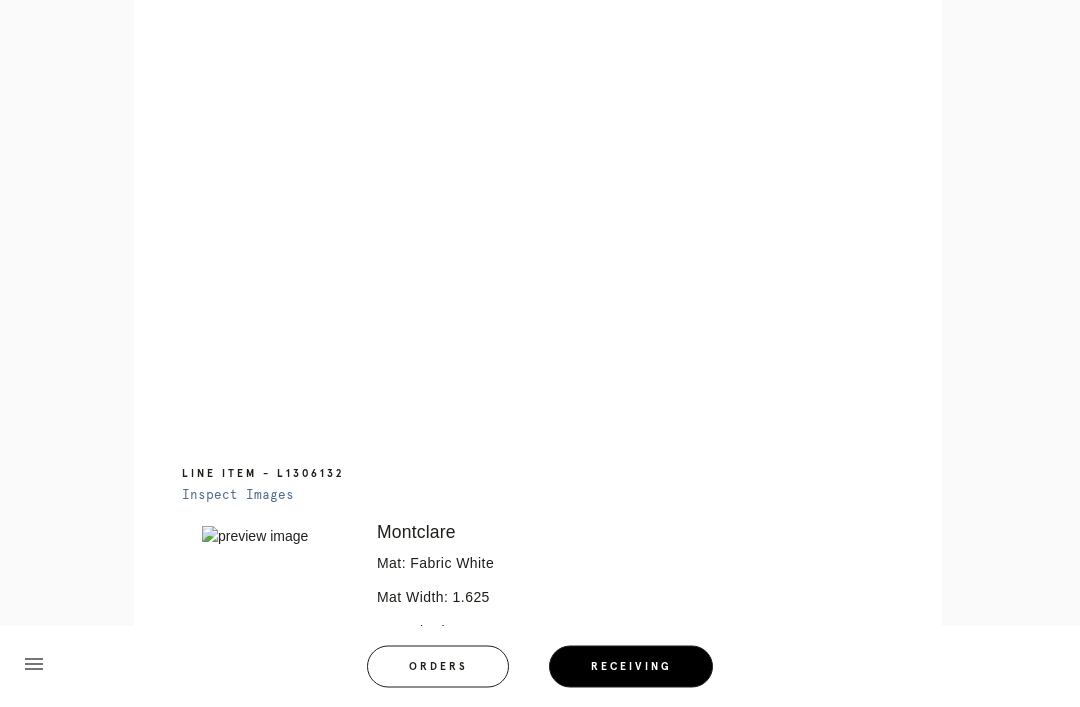 scroll, scrollTop: 1075, scrollLeft: 0, axis: vertical 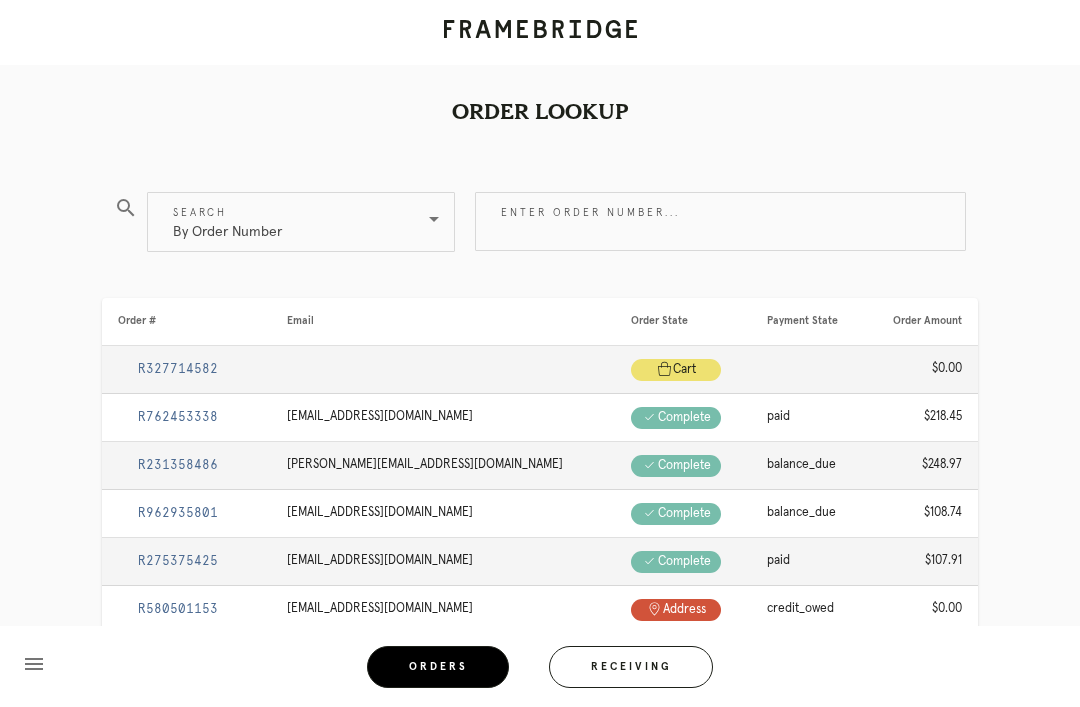 click on "Enter order number..." at bounding box center [720, 221] 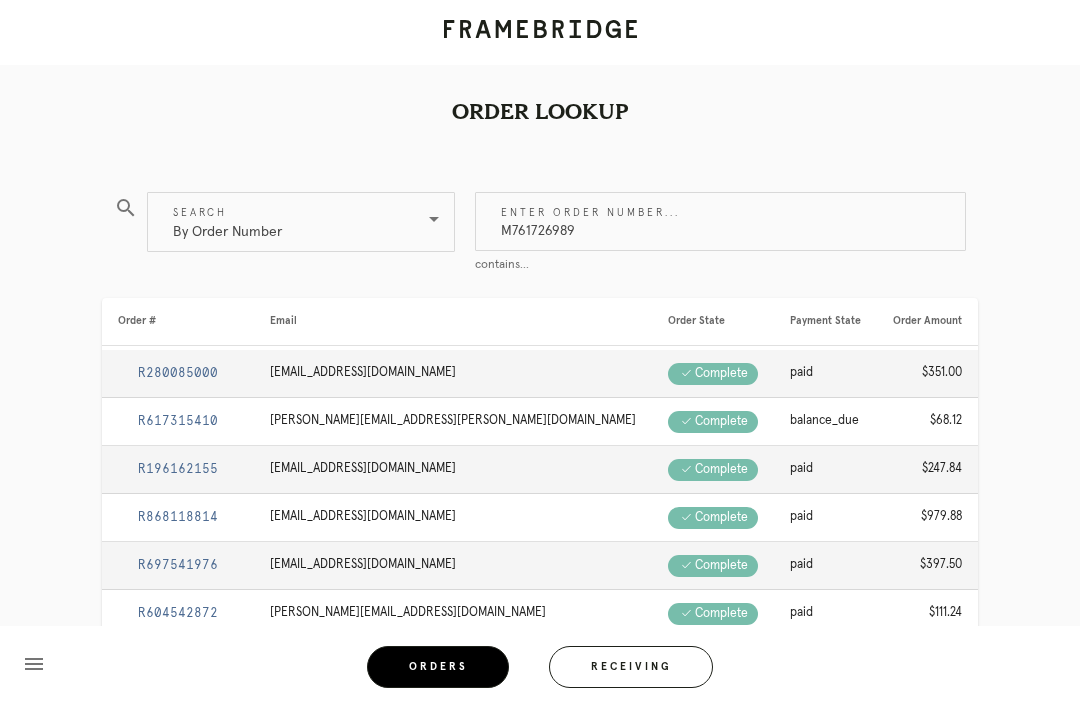 type on "M761726989" 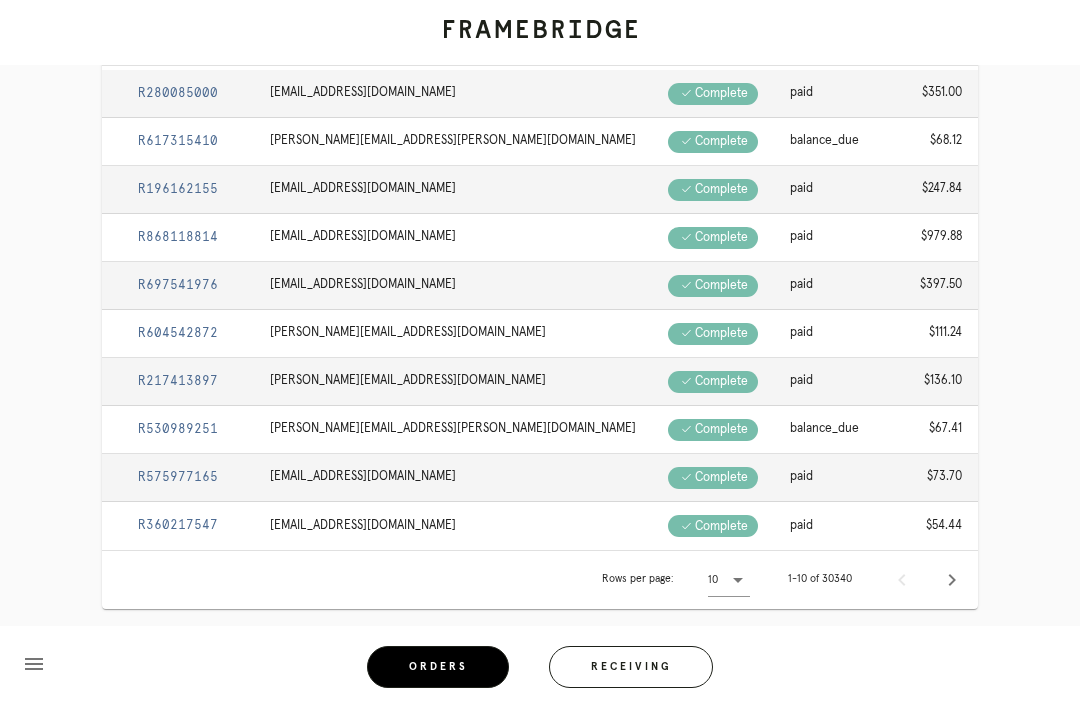 scroll, scrollTop: 0, scrollLeft: 0, axis: both 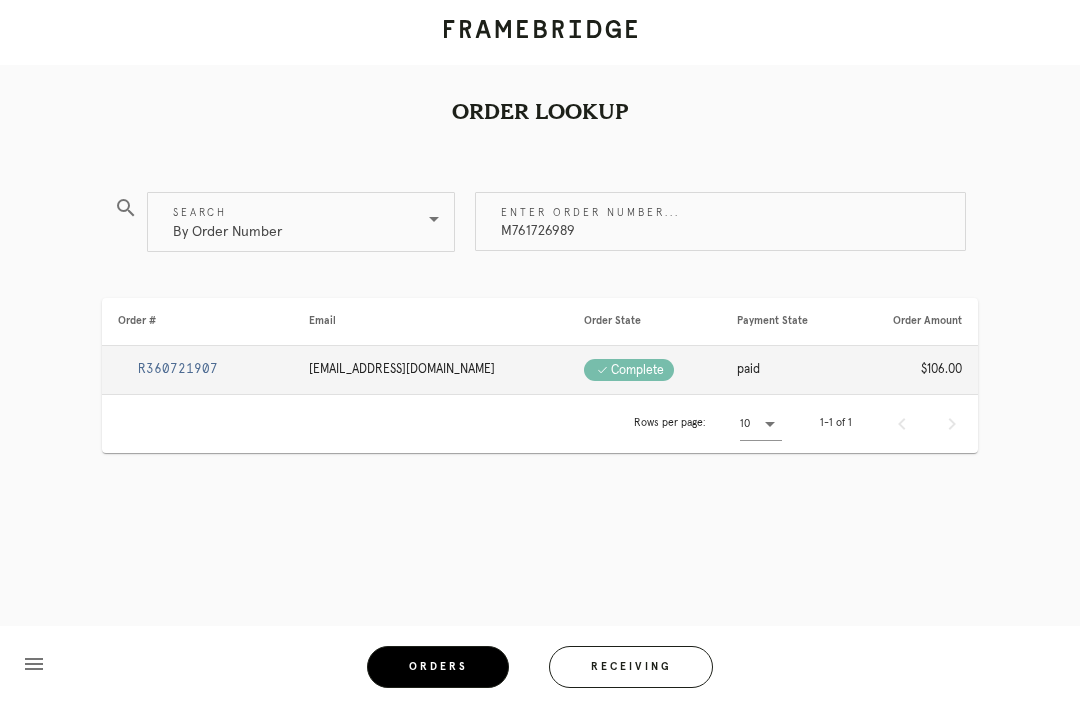 click on "R360721907" at bounding box center [178, 369] 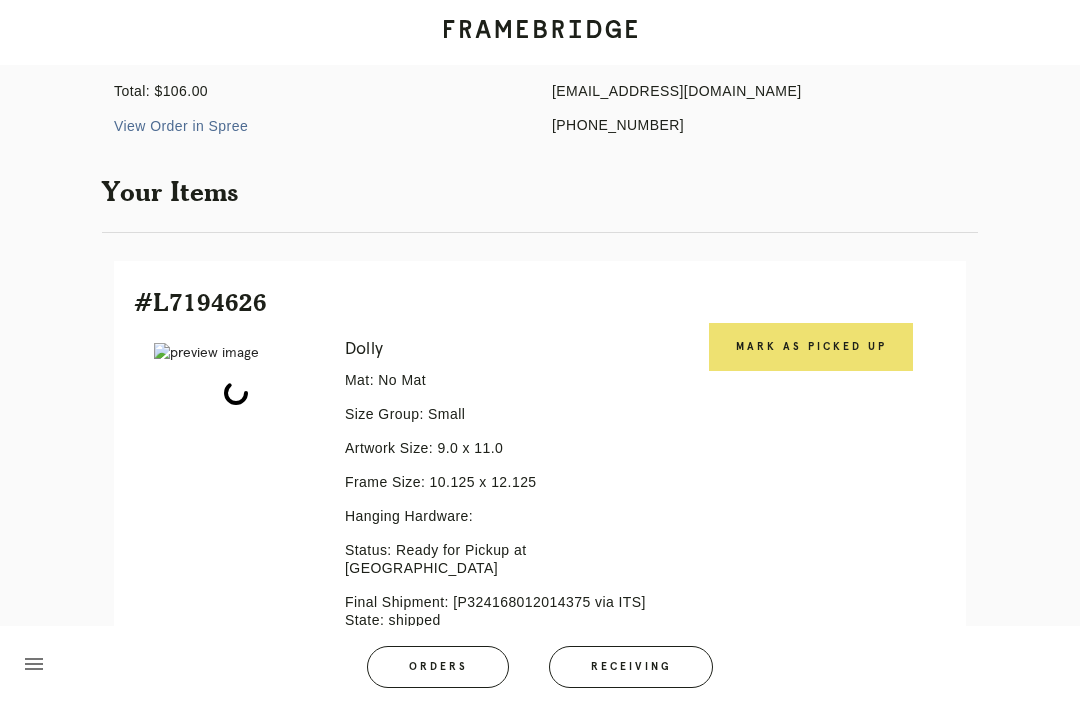 scroll, scrollTop: 271, scrollLeft: 0, axis: vertical 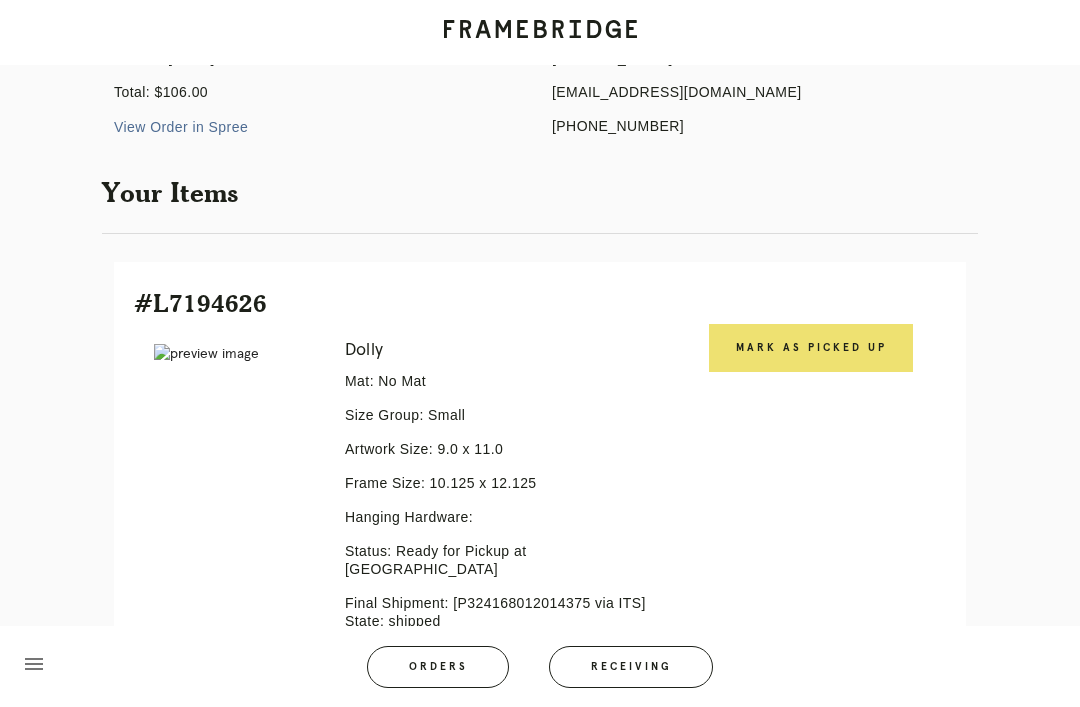 click on "Mark as Picked Up" at bounding box center (811, 348) 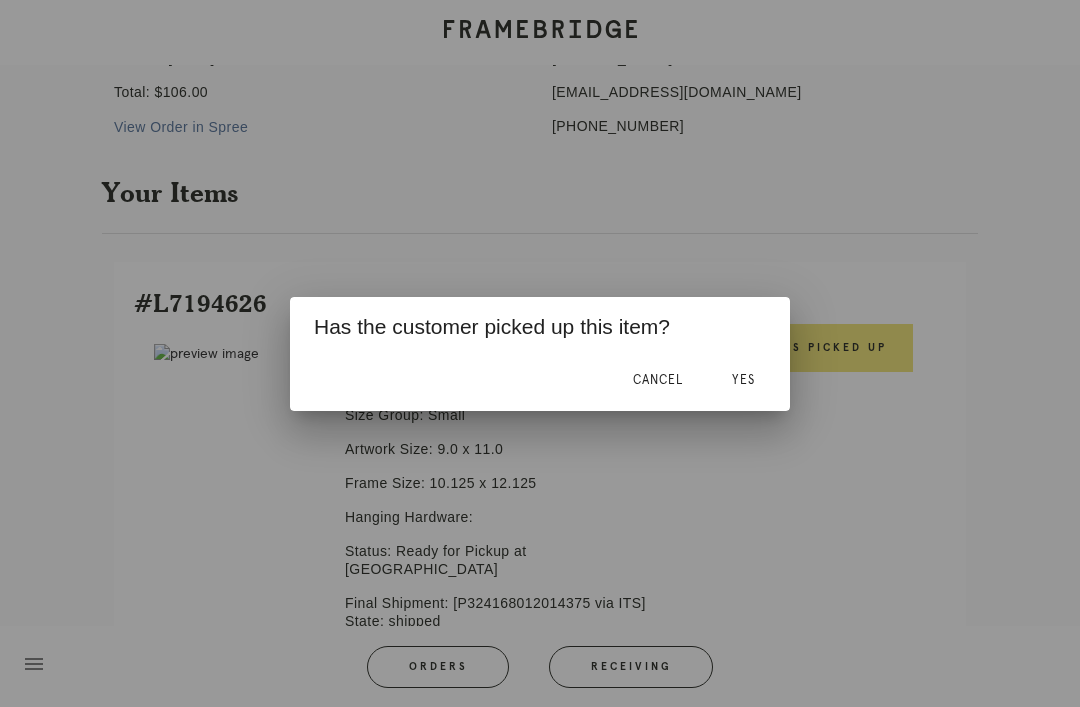 click on "Yes" at bounding box center [743, 380] 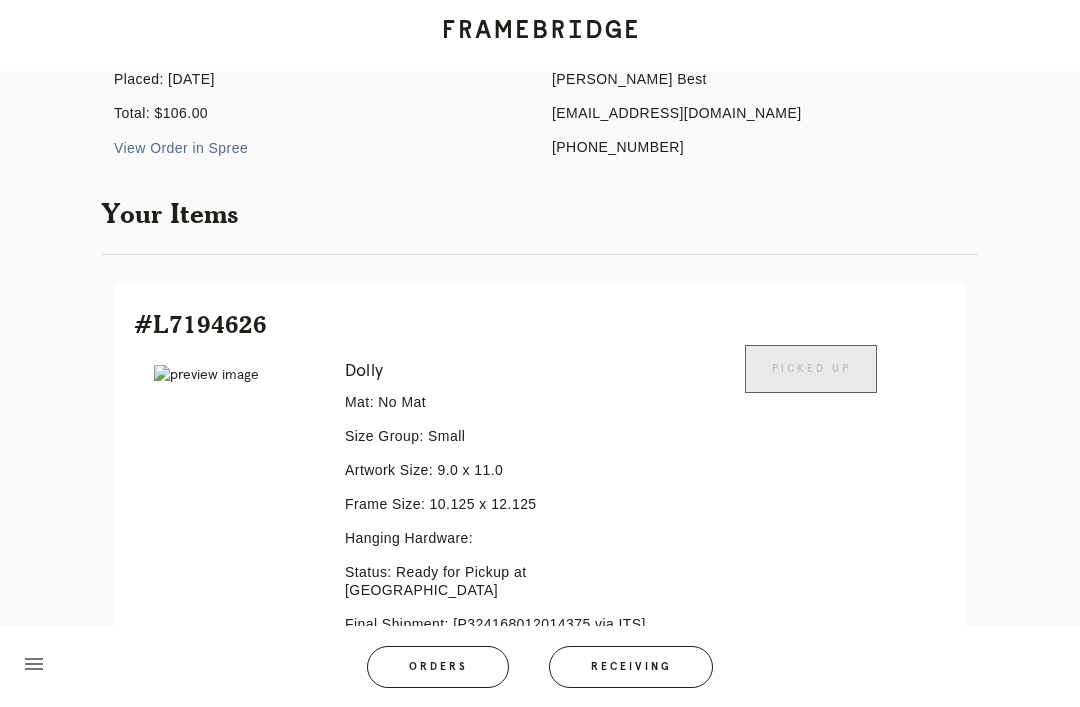 scroll, scrollTop: 0, scrollLeft: 0, axis: both 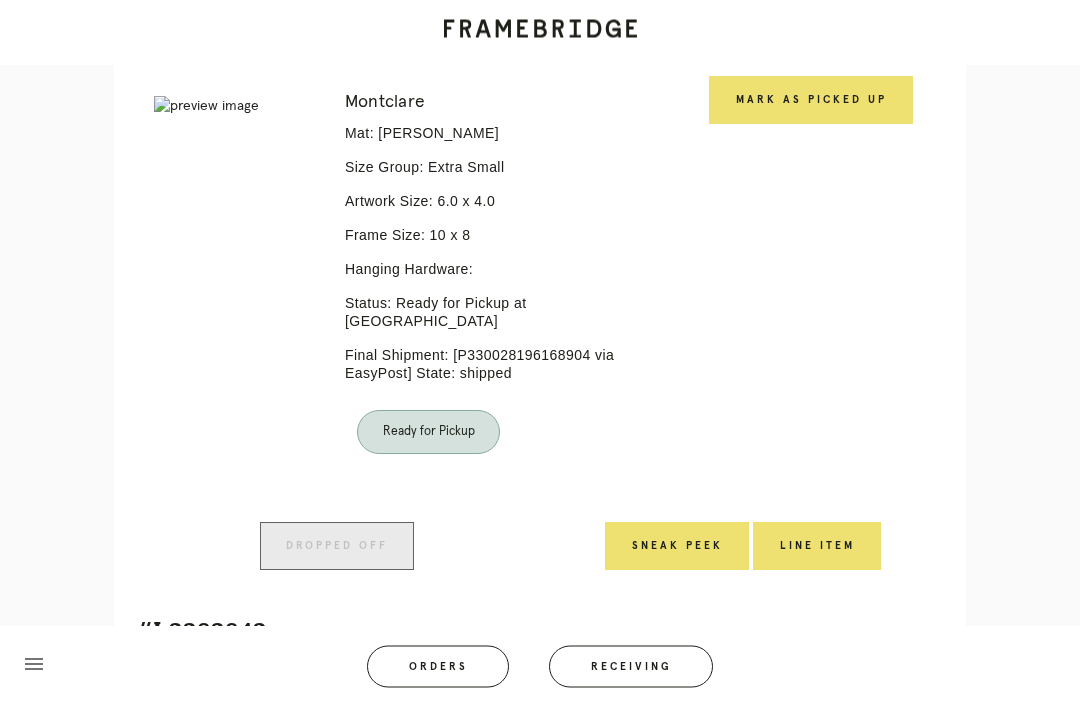 click on "Mark as Picked Up" at bounding box center (811, 101) 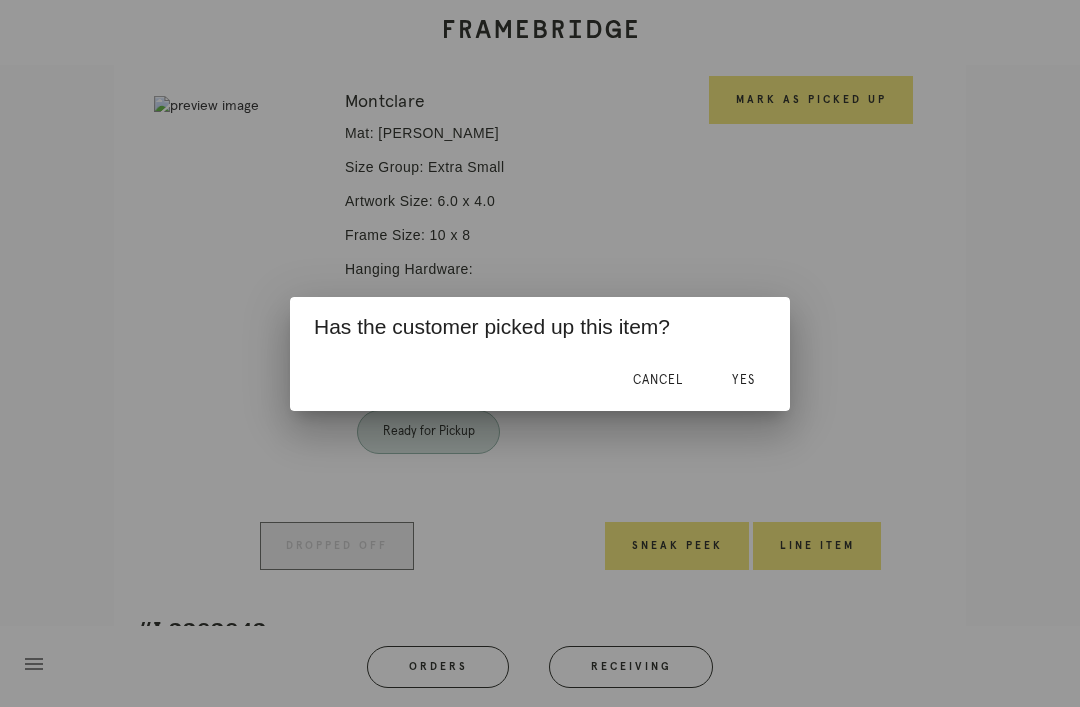 click on "Yes" at bounding box center (743, 380) 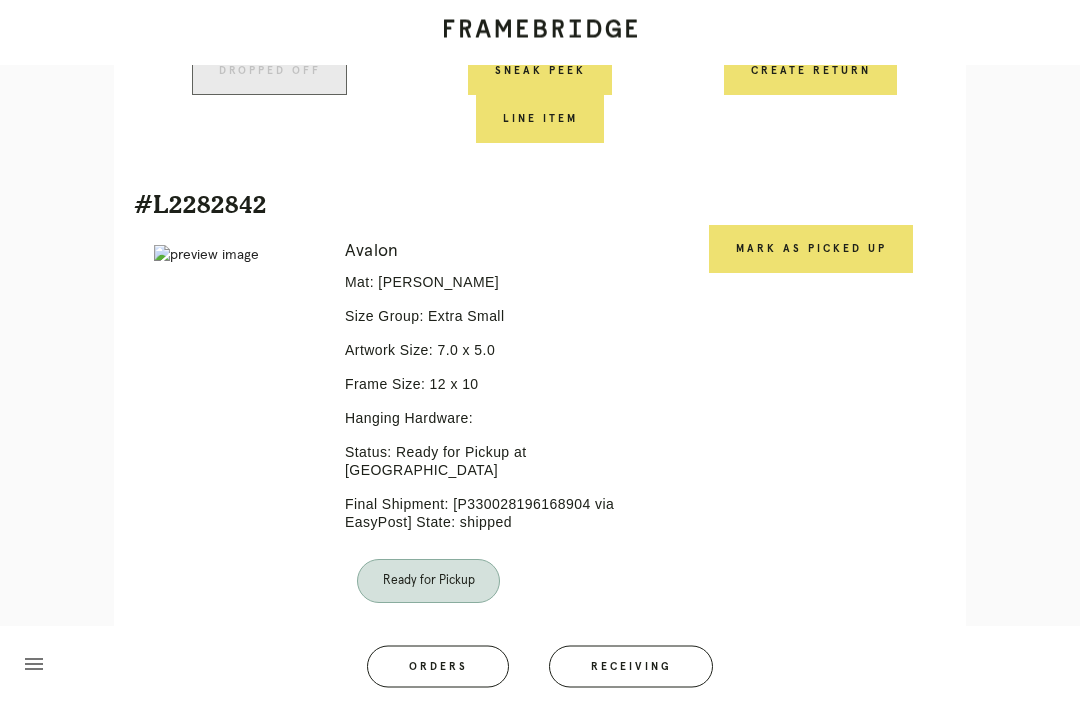 click on "Mark as Picked Up" at bounding box center (811, 250) 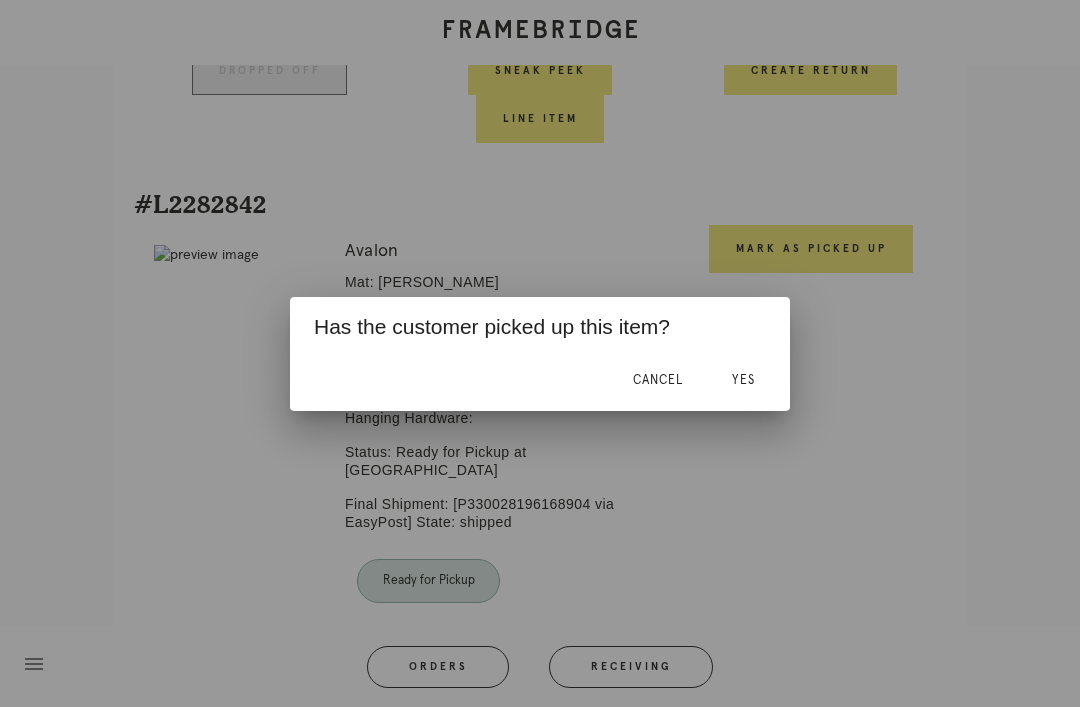 click on "Yes" at bounding box center [743, 381] 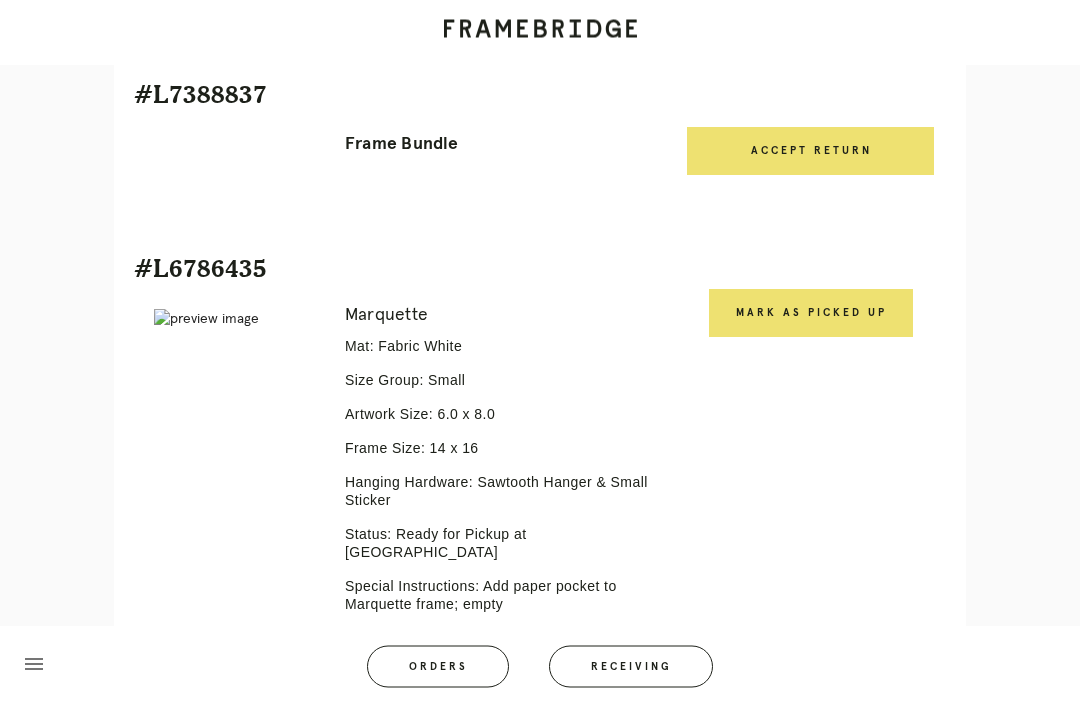click on "Mark as Picked Up" at bounding box center [811, 314] 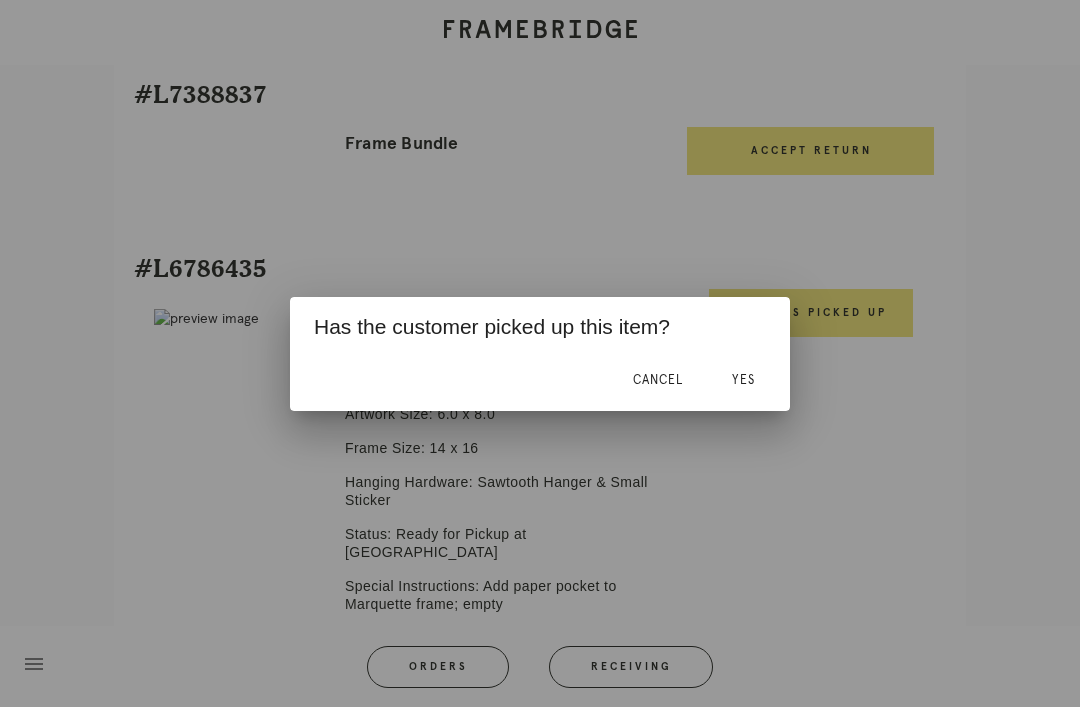 click on "Yes" at bounding box center (743, 381) 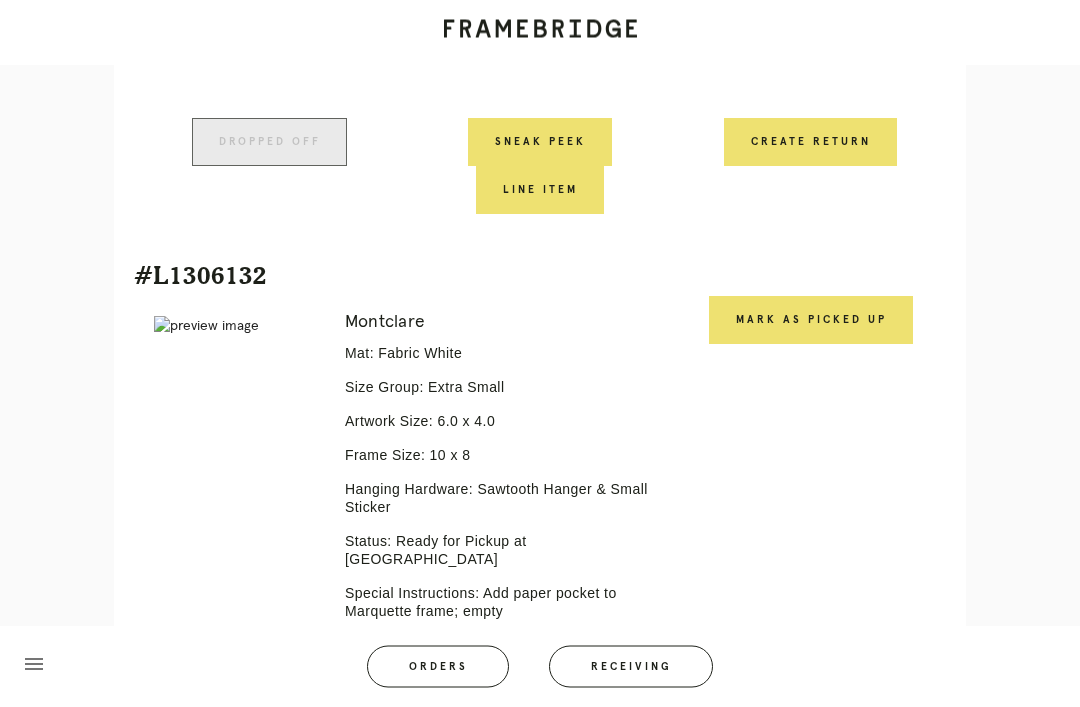 scroll, scrollTop: 2212, scrollLeft: 0, axis: vertical 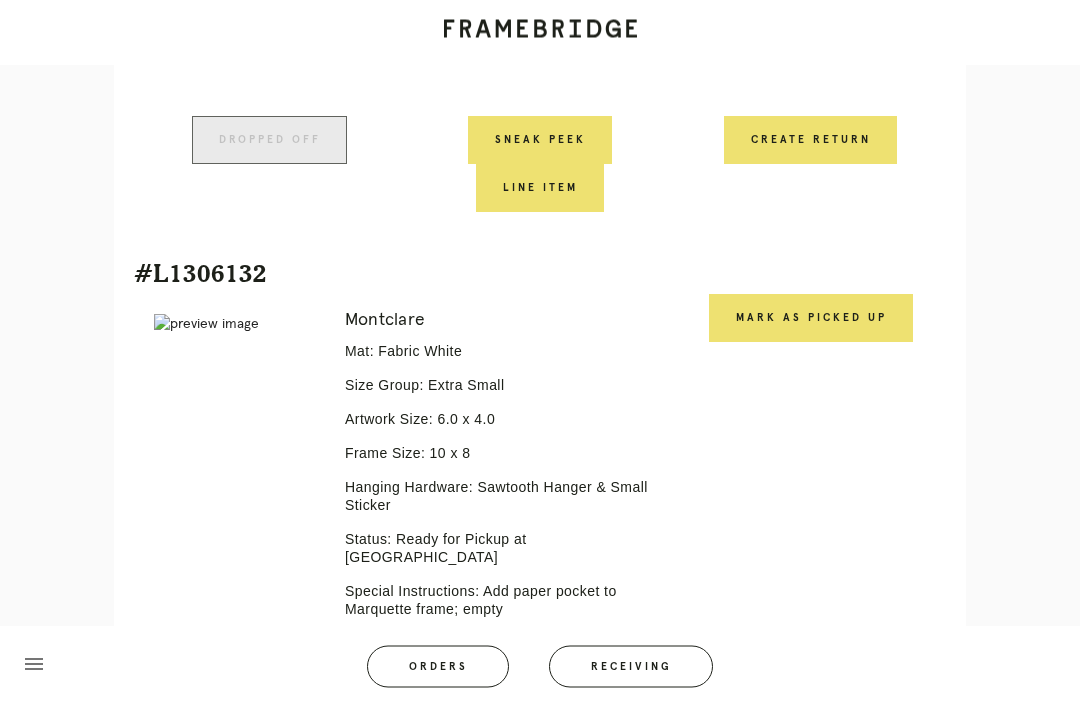 click on "Mark as Picked Up" at bounding box center [811, 319] 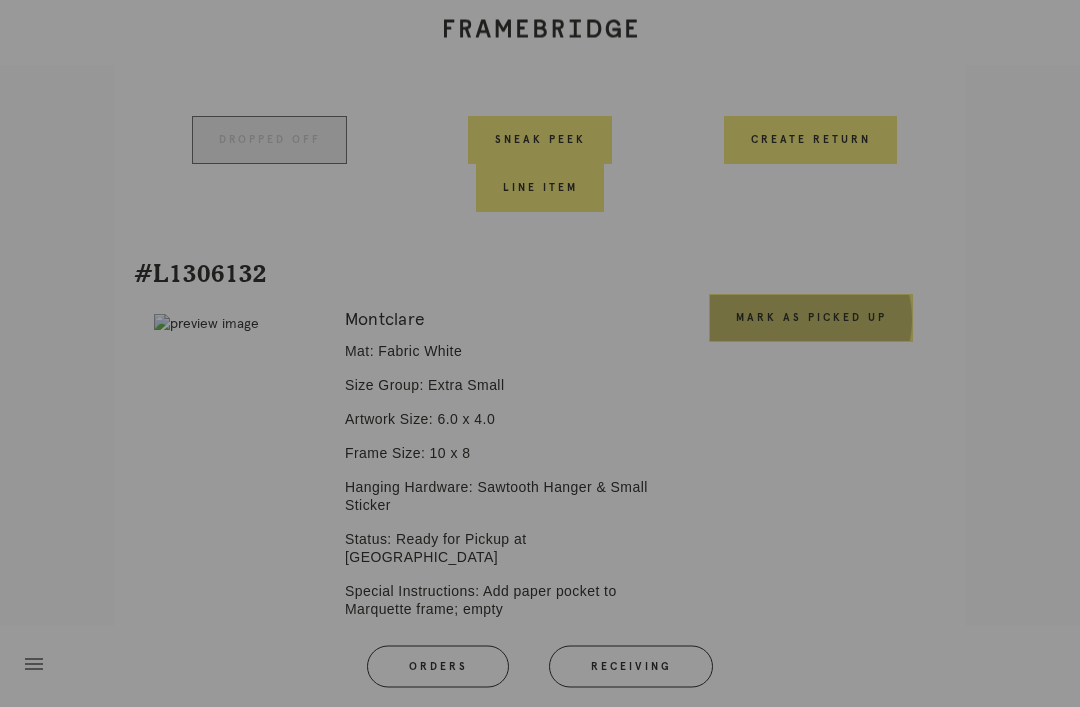 scroll, scrollTop: 2213, scrollLeft: 0, axis: vertical 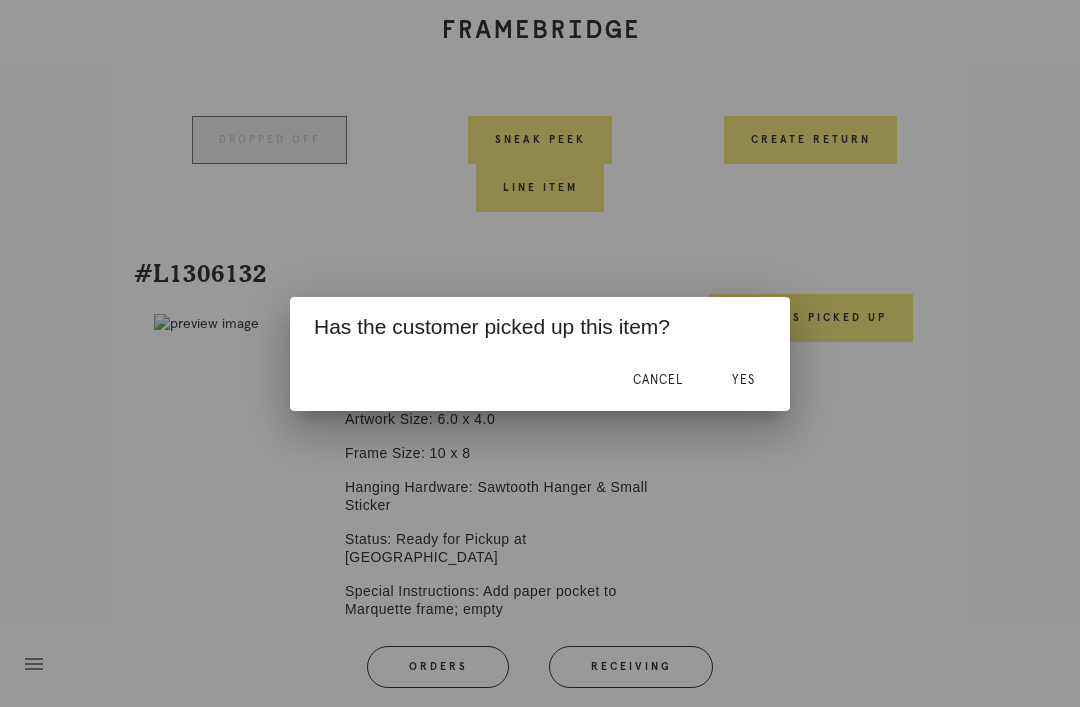 click on "Yes" at bounding box center [743, 380] 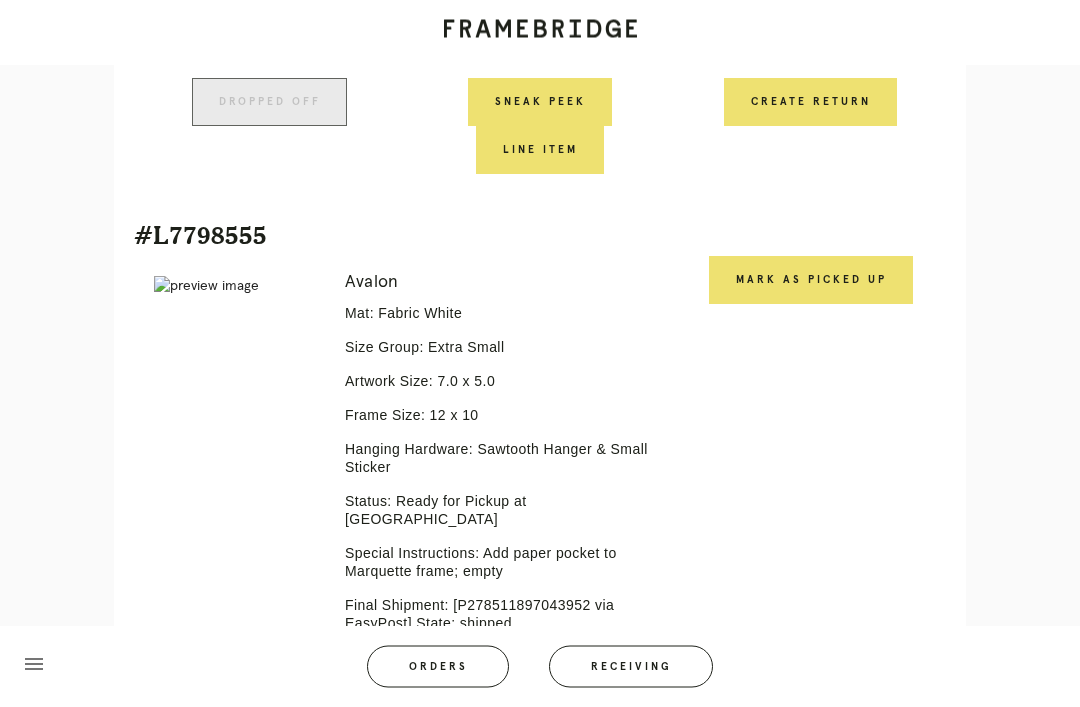 scroll, scrollTop: 2876, scrollLeft: 0, axis: vertical 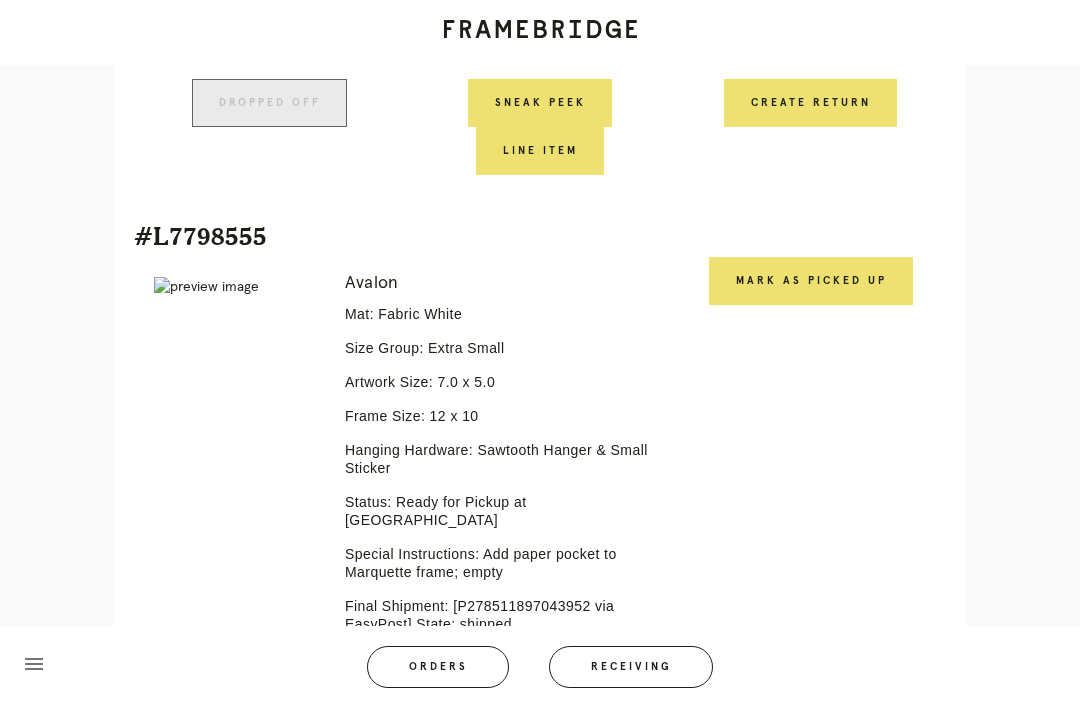 click on "Mark as Picked Up" at bounding box center [811, 281] 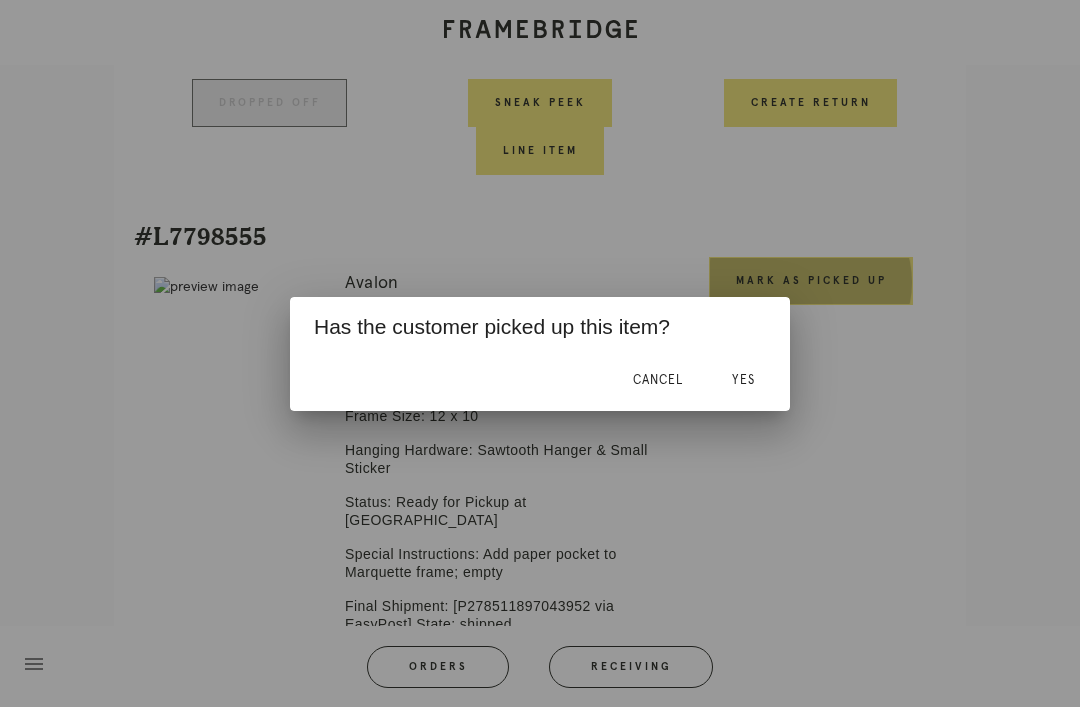 click on "Yes" at bounding box center [743, 380] 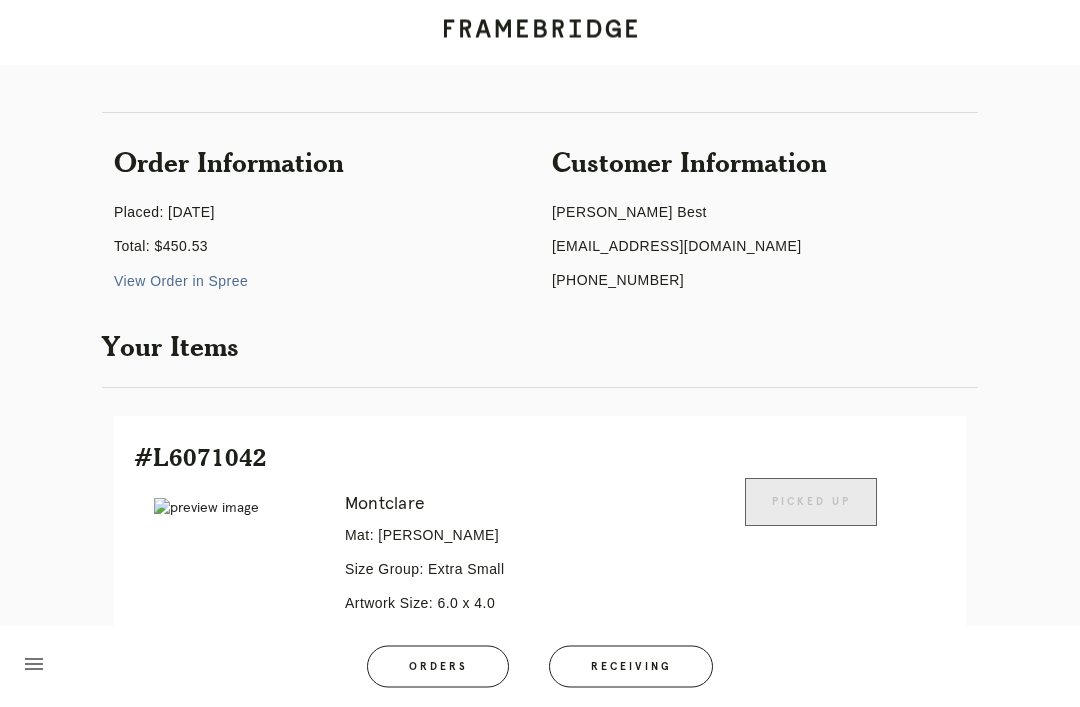 scroll, scrollTop: 0, scrollLeft: 0, axis: both 